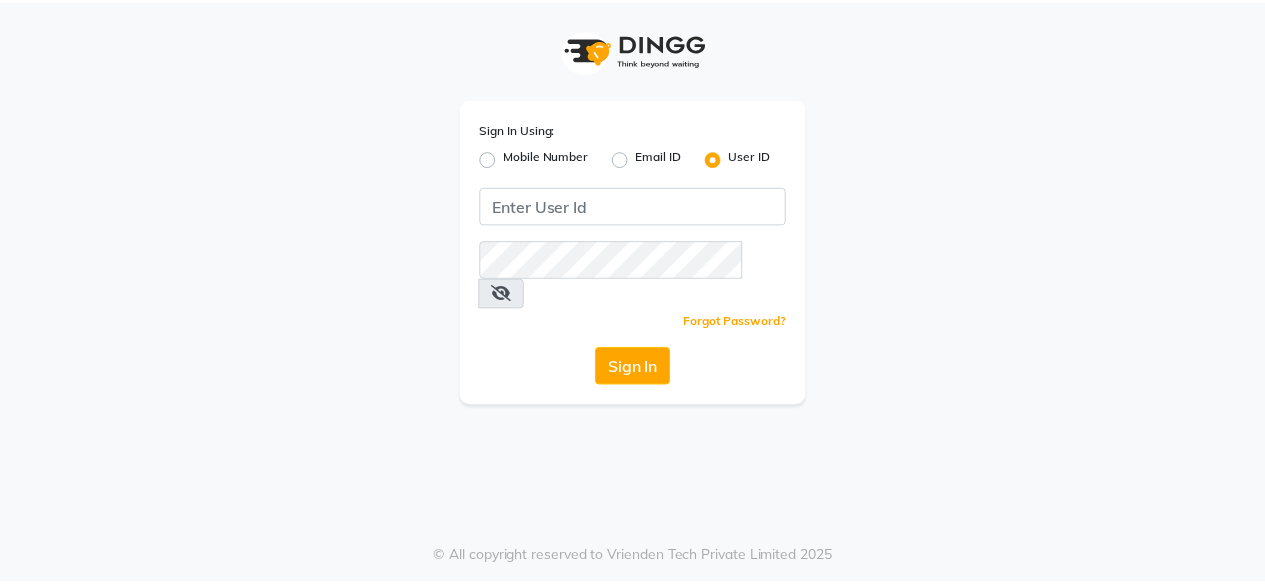 scroll, scrollTop: 0, scrollLeft: 0, axis: both 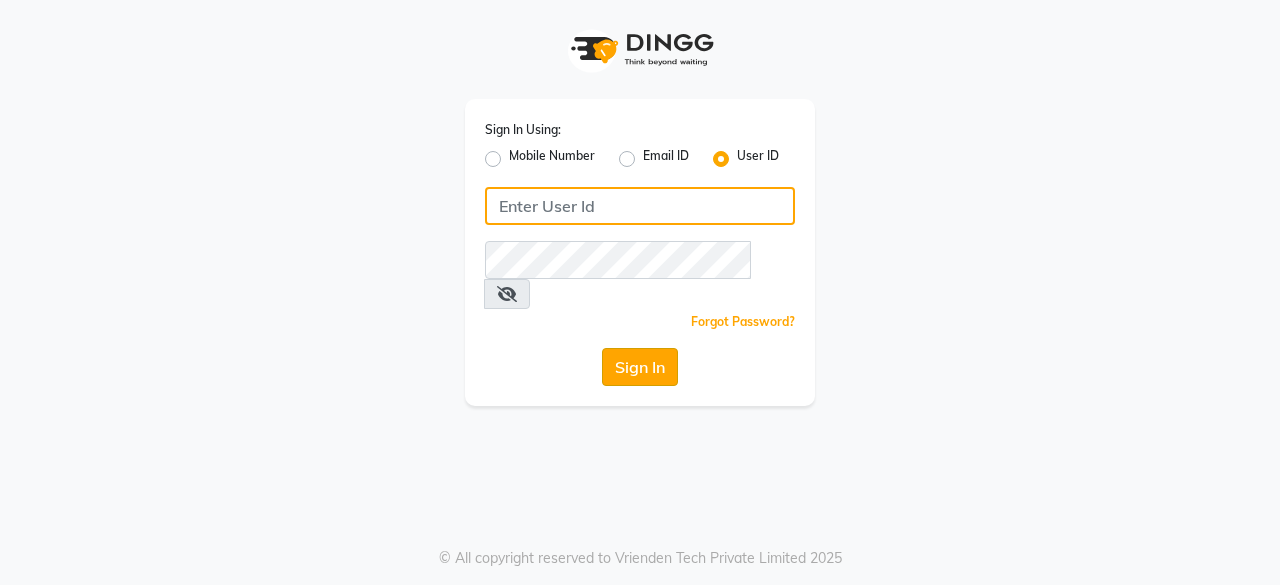 type on "prabhutasalon" 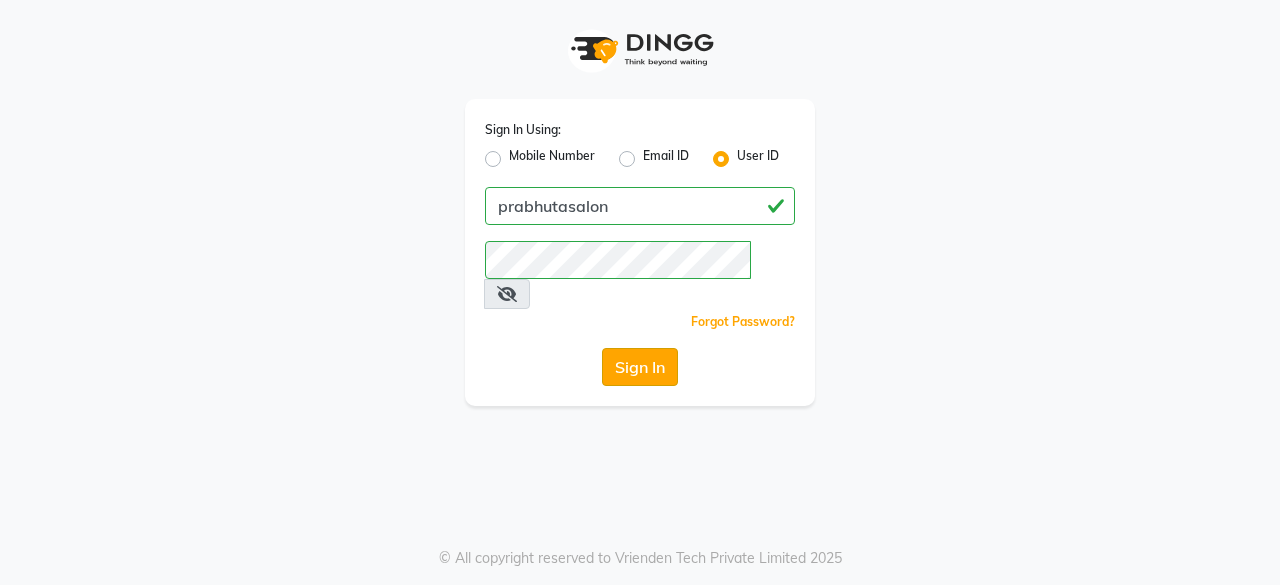 click on "Sign In" 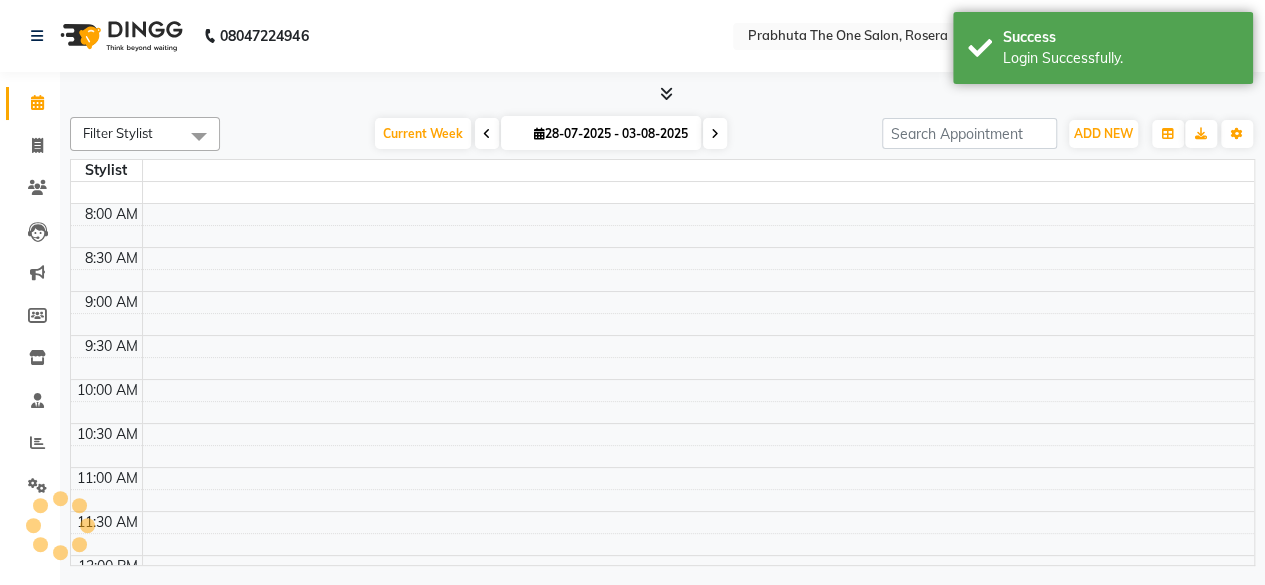 select on "en" 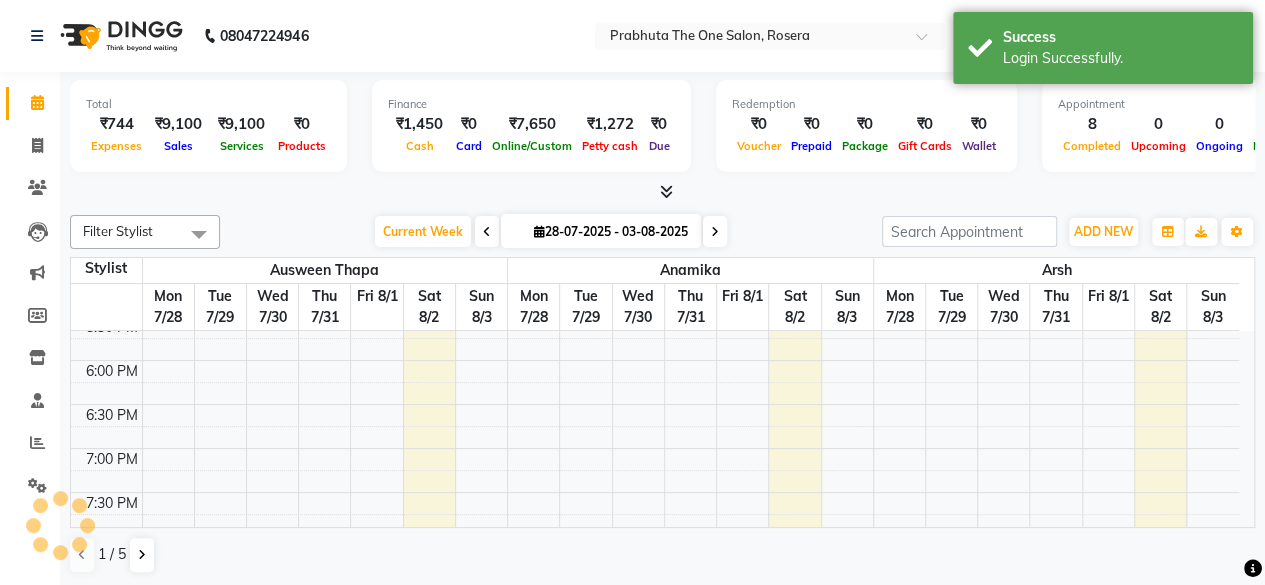 scroll, scrollTop: 0, scrollLeft: 0, axis: both 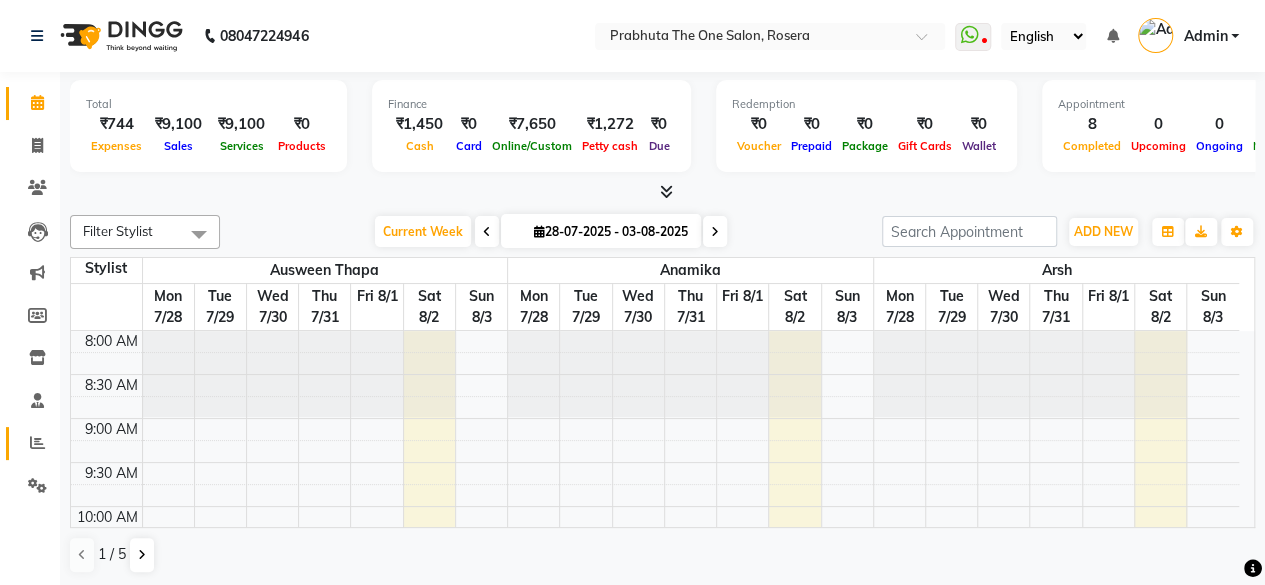 click on "Reports" 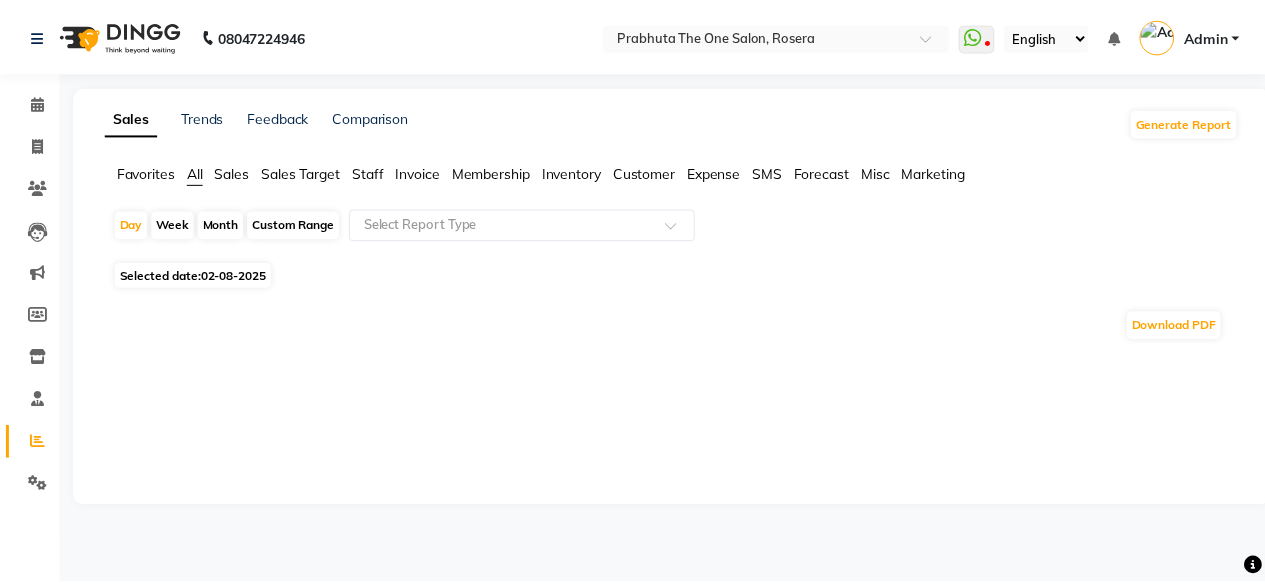 scroll, scrollTop: 0, scrollLeft: 0, axis: both 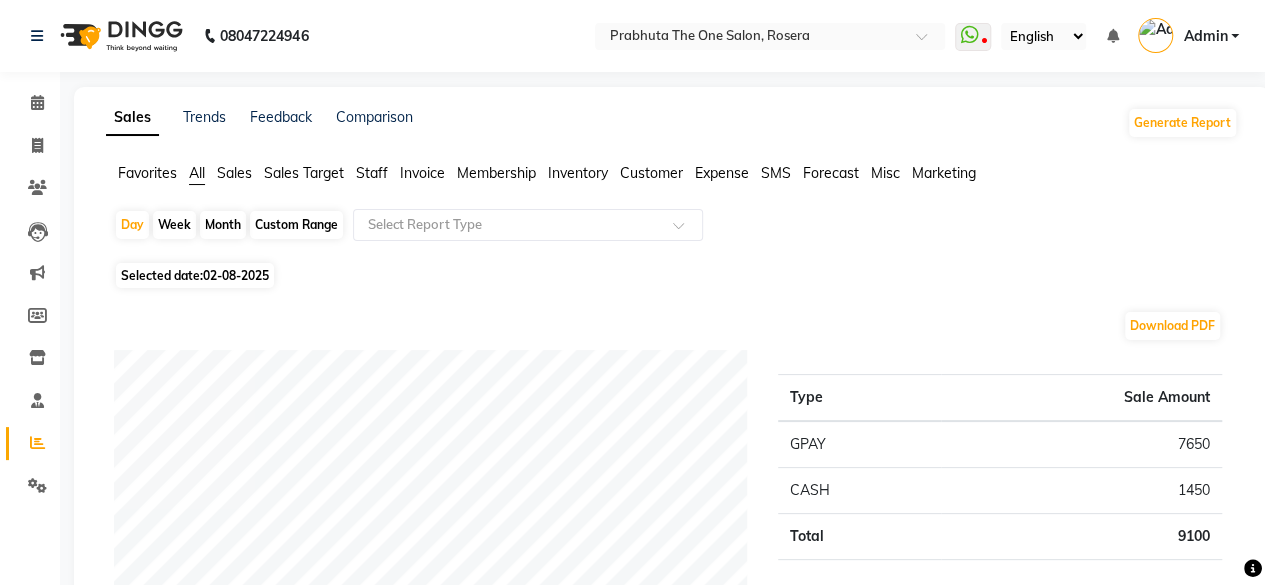 click on "Selected date:  02-08-2025" 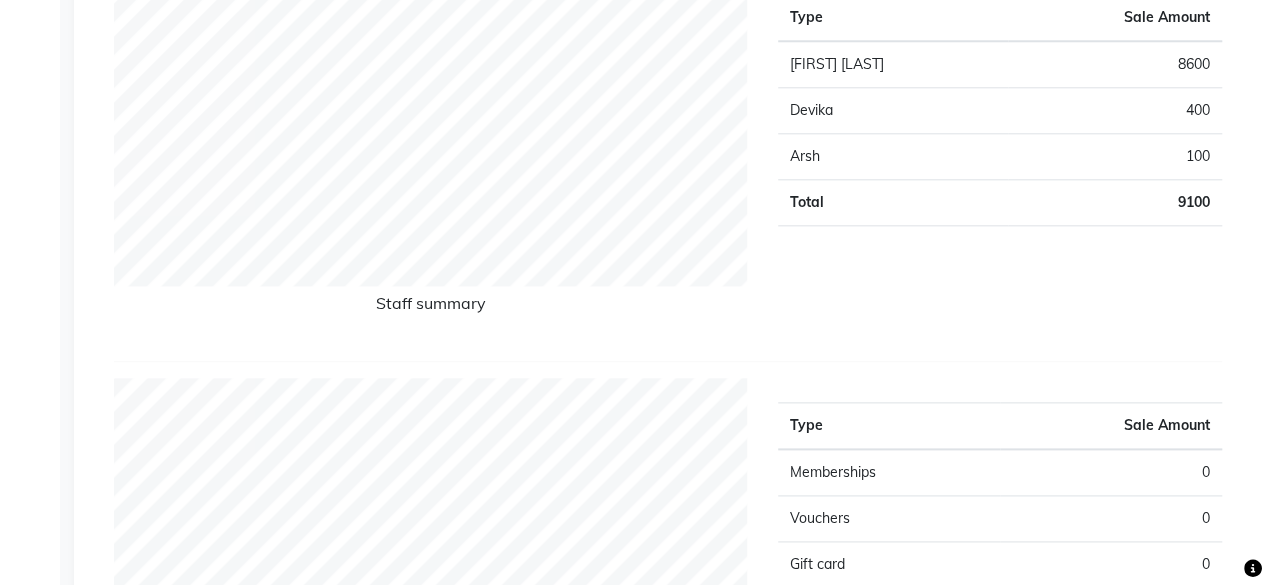 scroll, scrollTop: 1056, scrollLeft: 0, axis: vertical 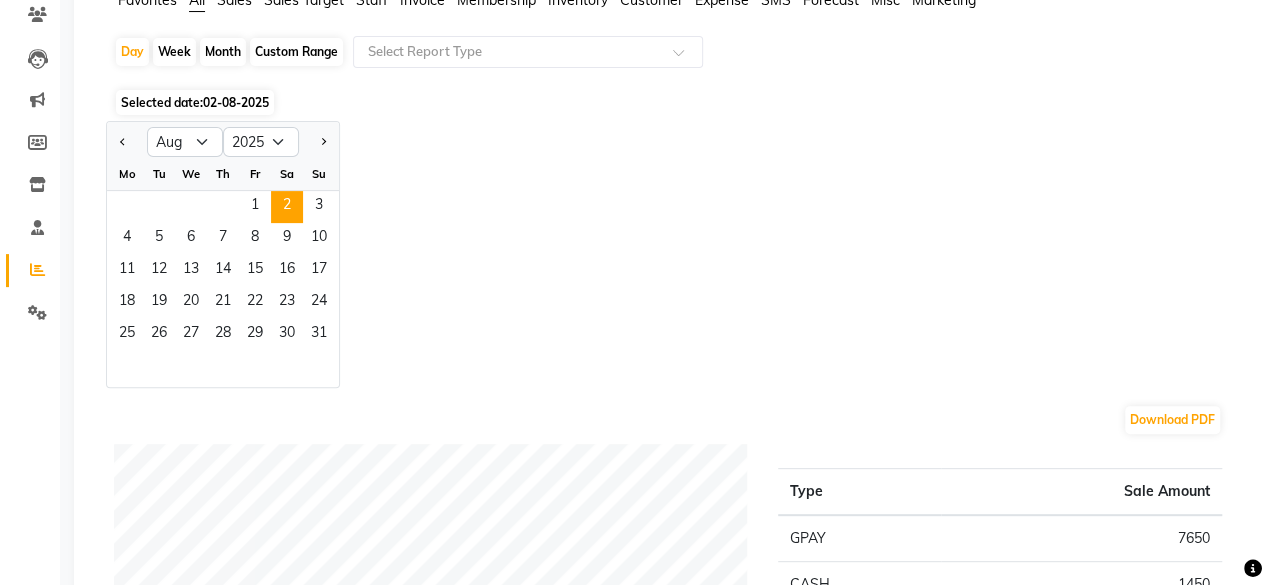 click on "02-08-2025" 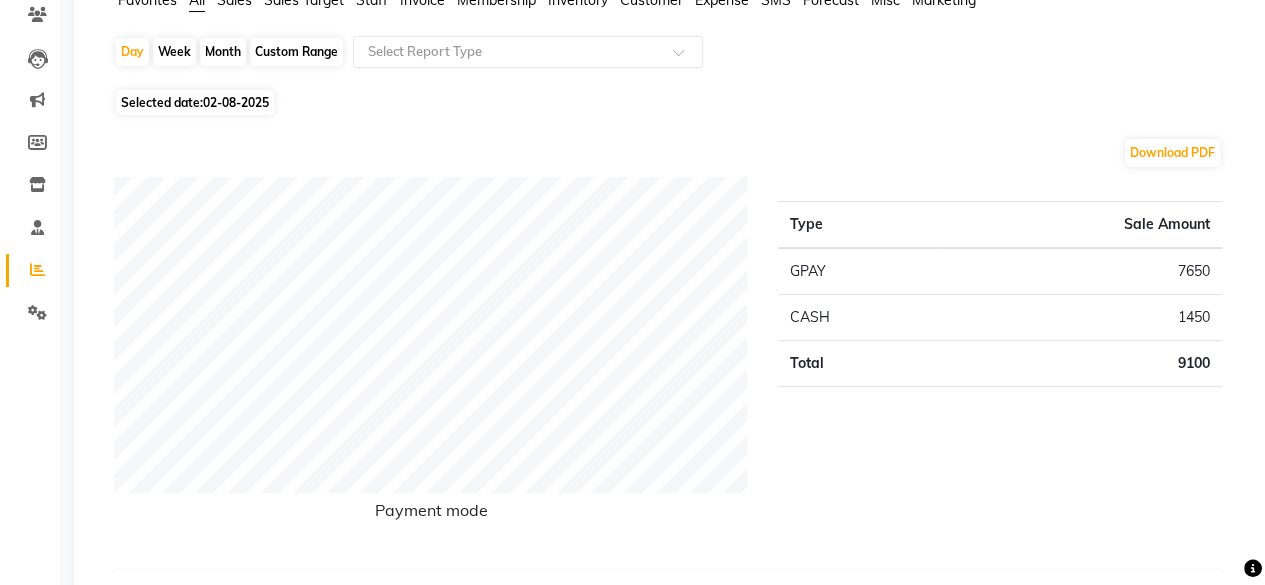 click on "02-08-2025" 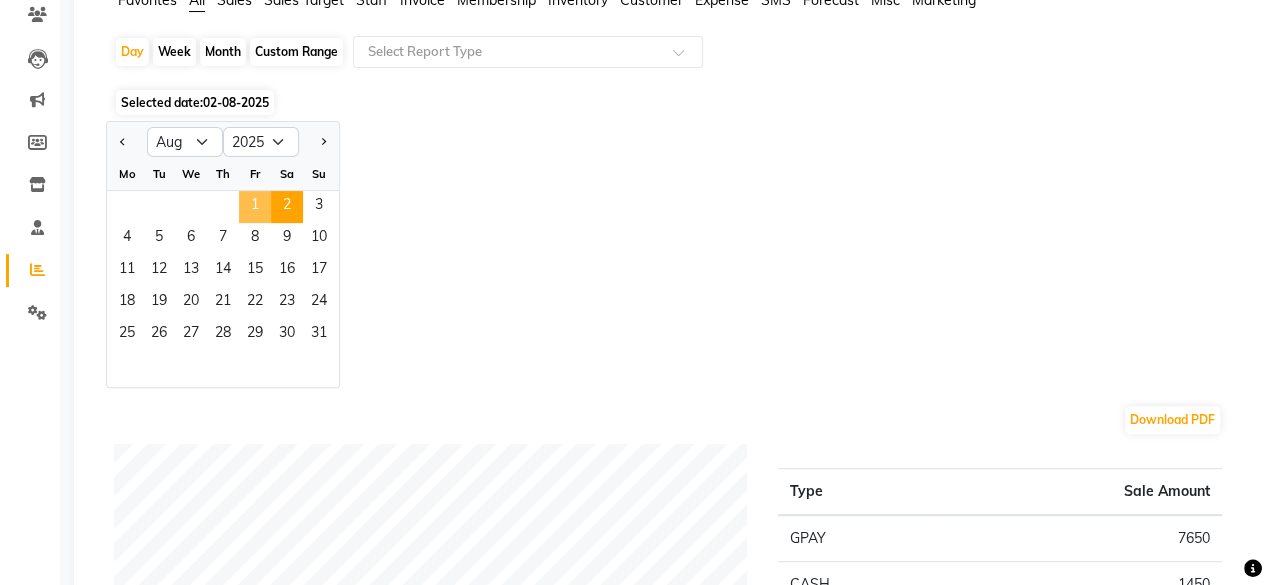 click on "1" 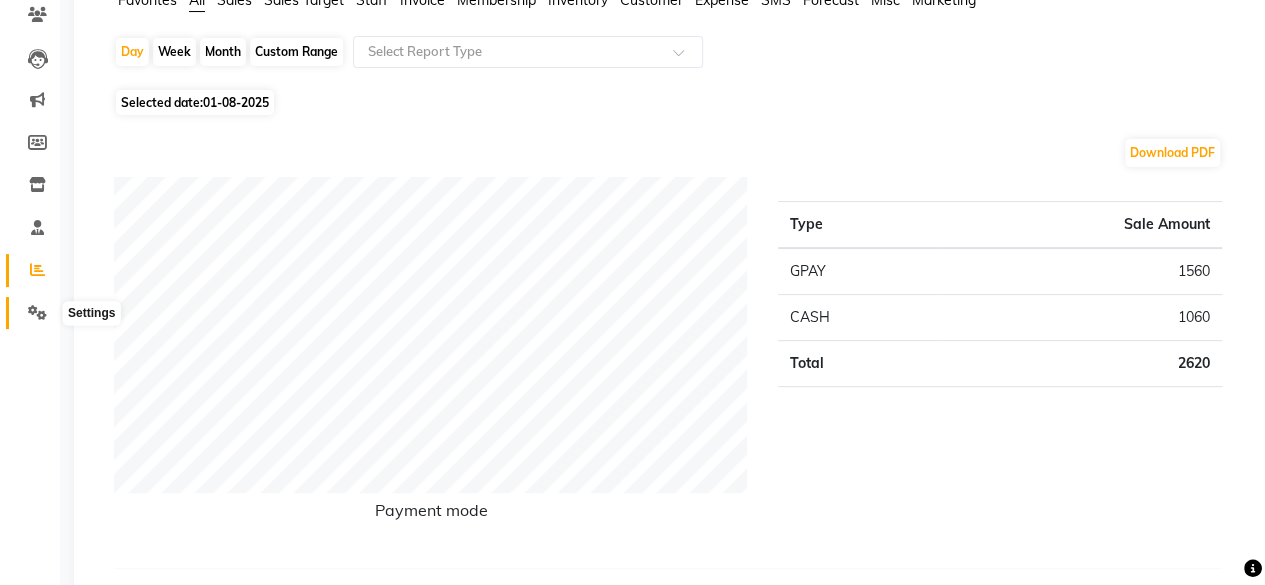 click 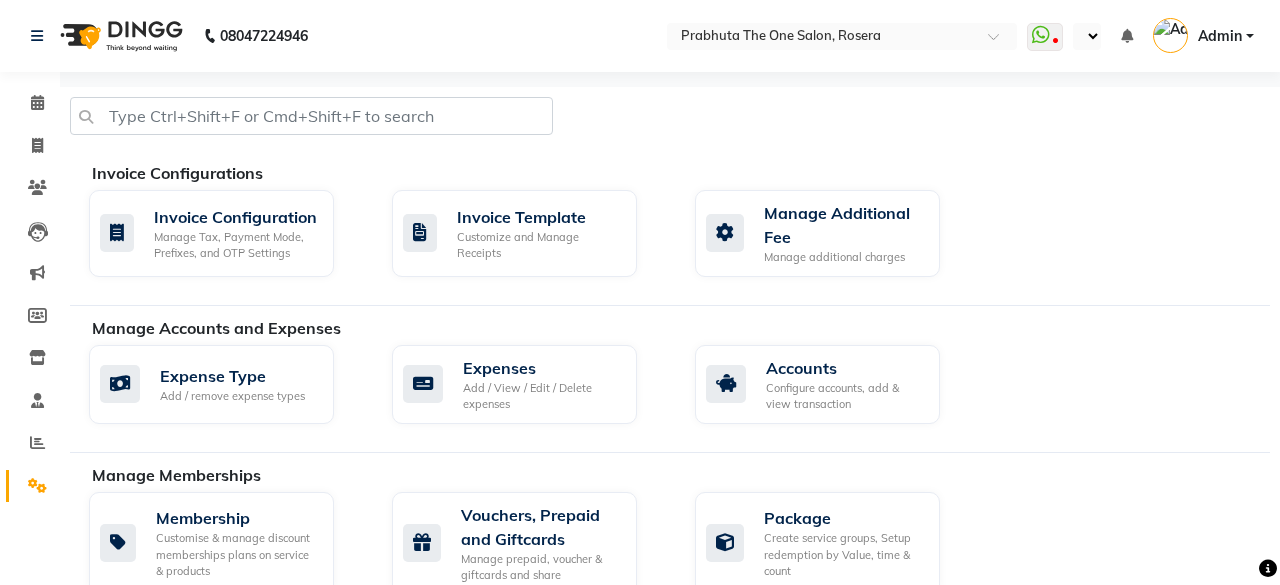select on "en" 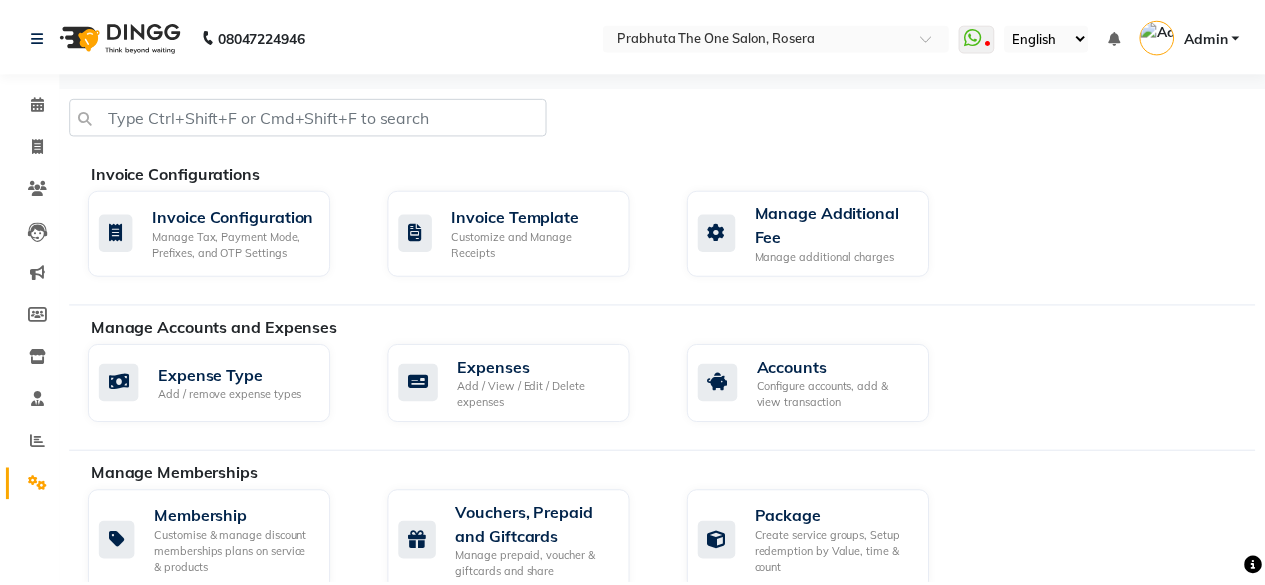 scroll, scrollTop: 0, scrollLeft: 0, axis: both 